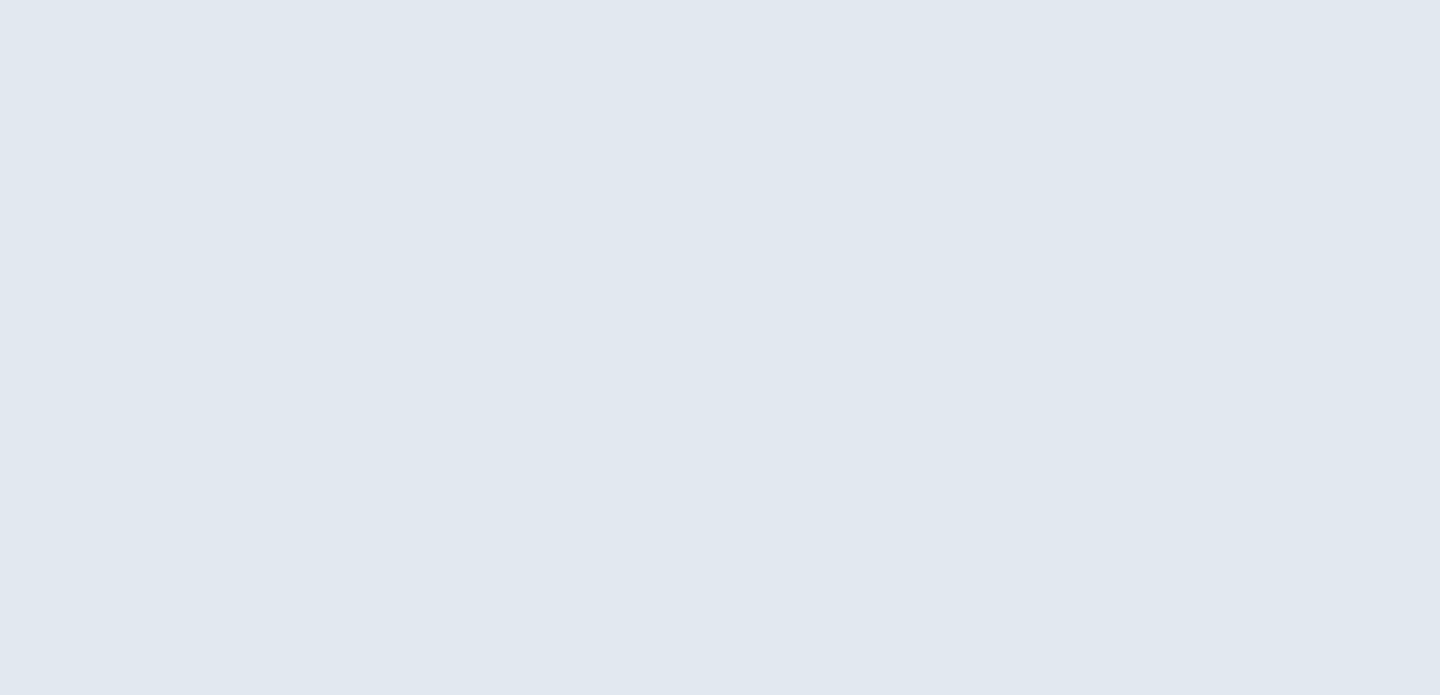 scroll, scrollTop: 0, scrollLeft: 0, axis: both 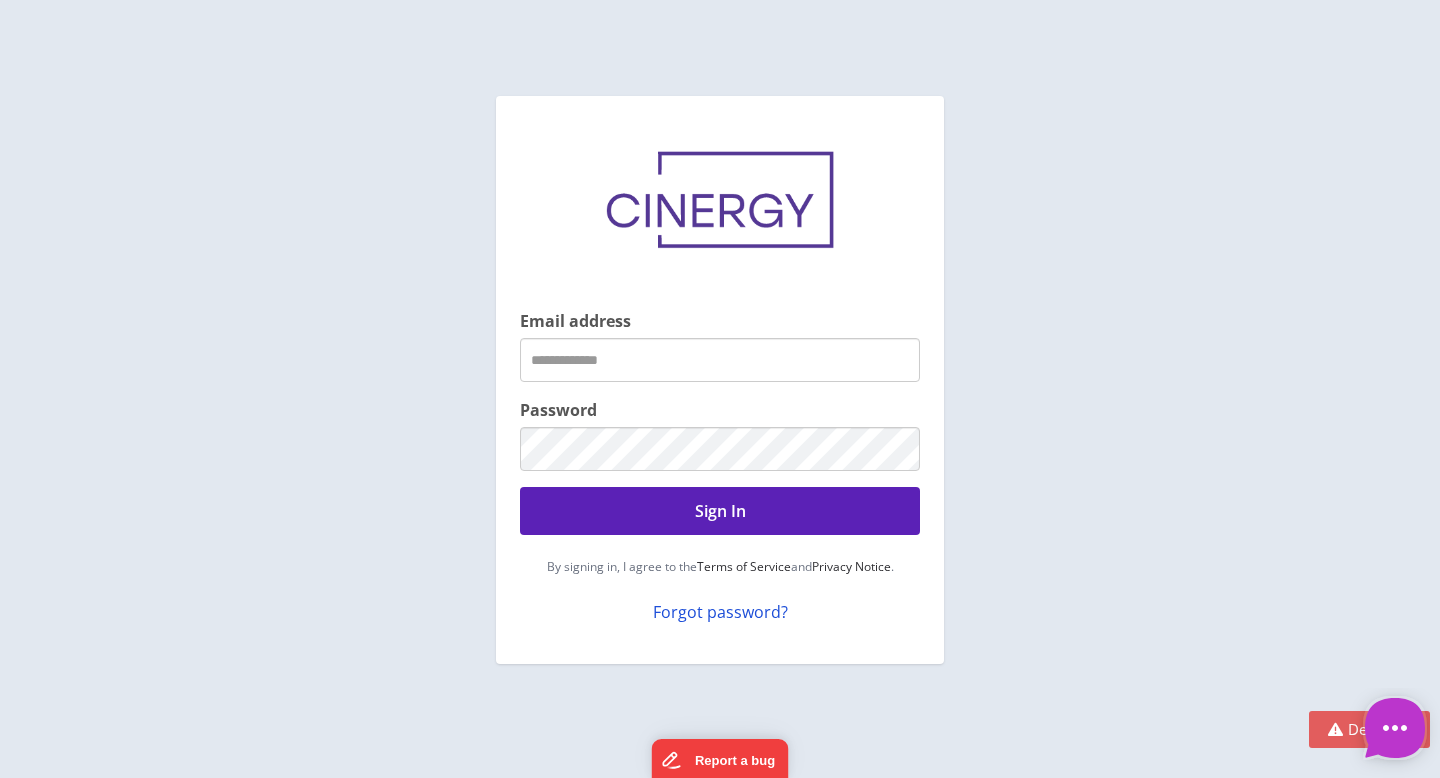 type on "**********" 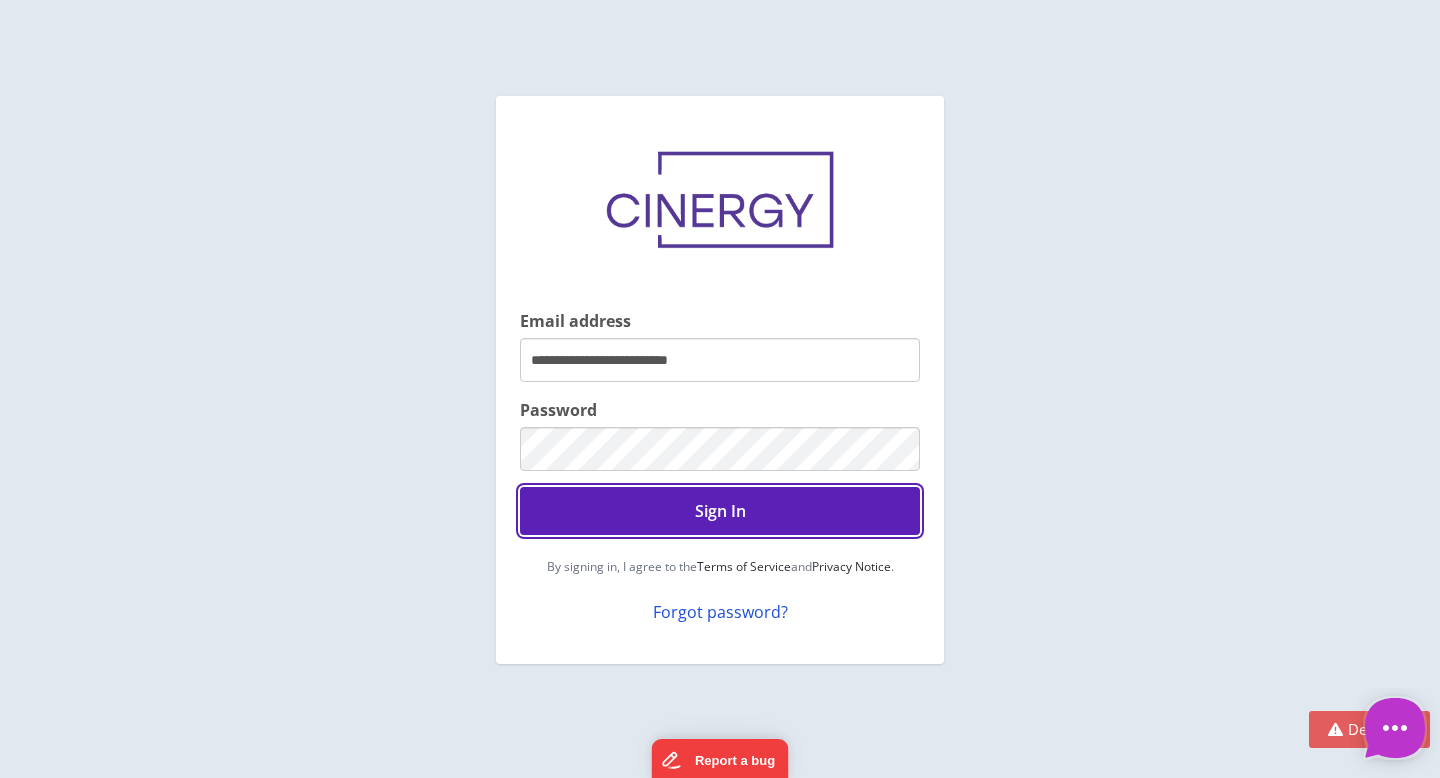 click on "Sign In" at bounding box center [720, 511] 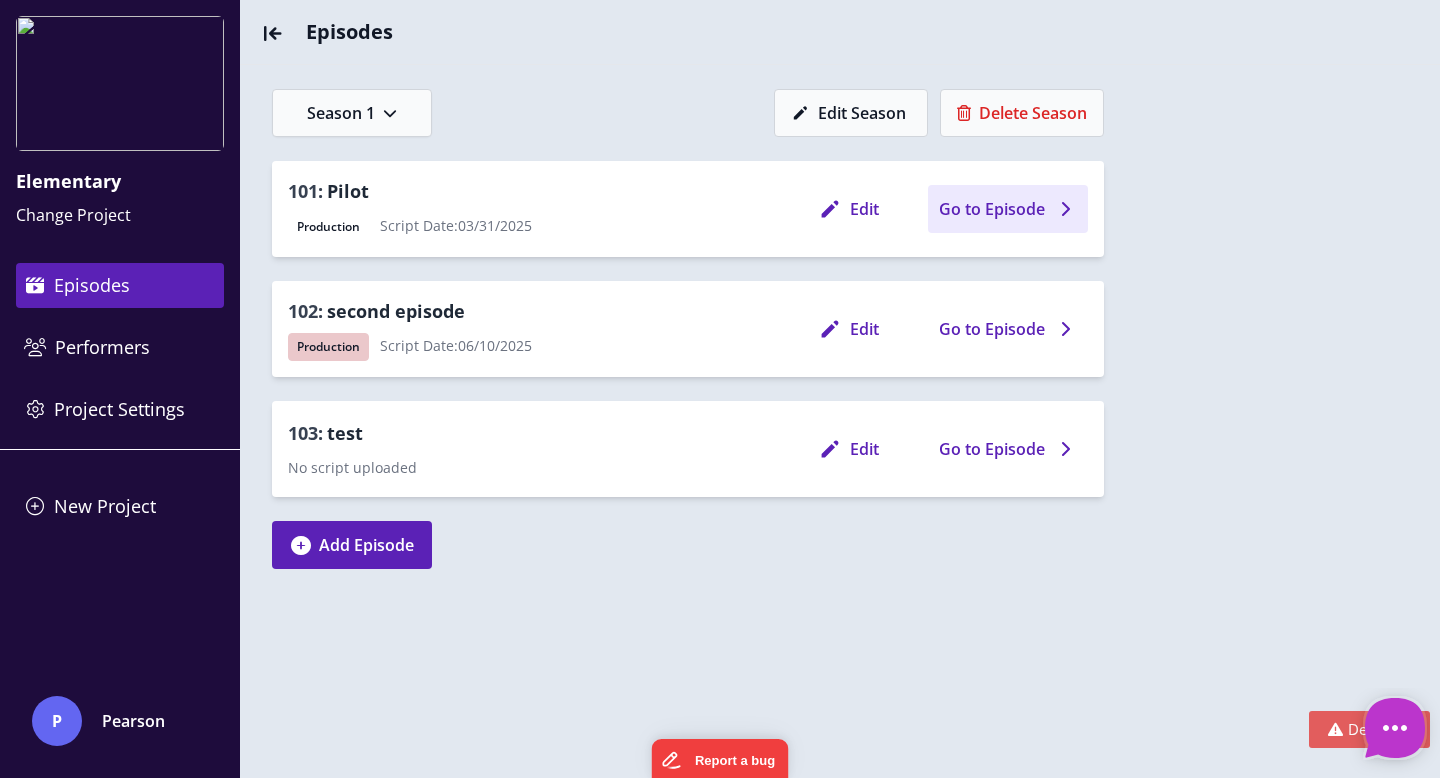 click on "Go to Episode" at bounding box center [992, 209] 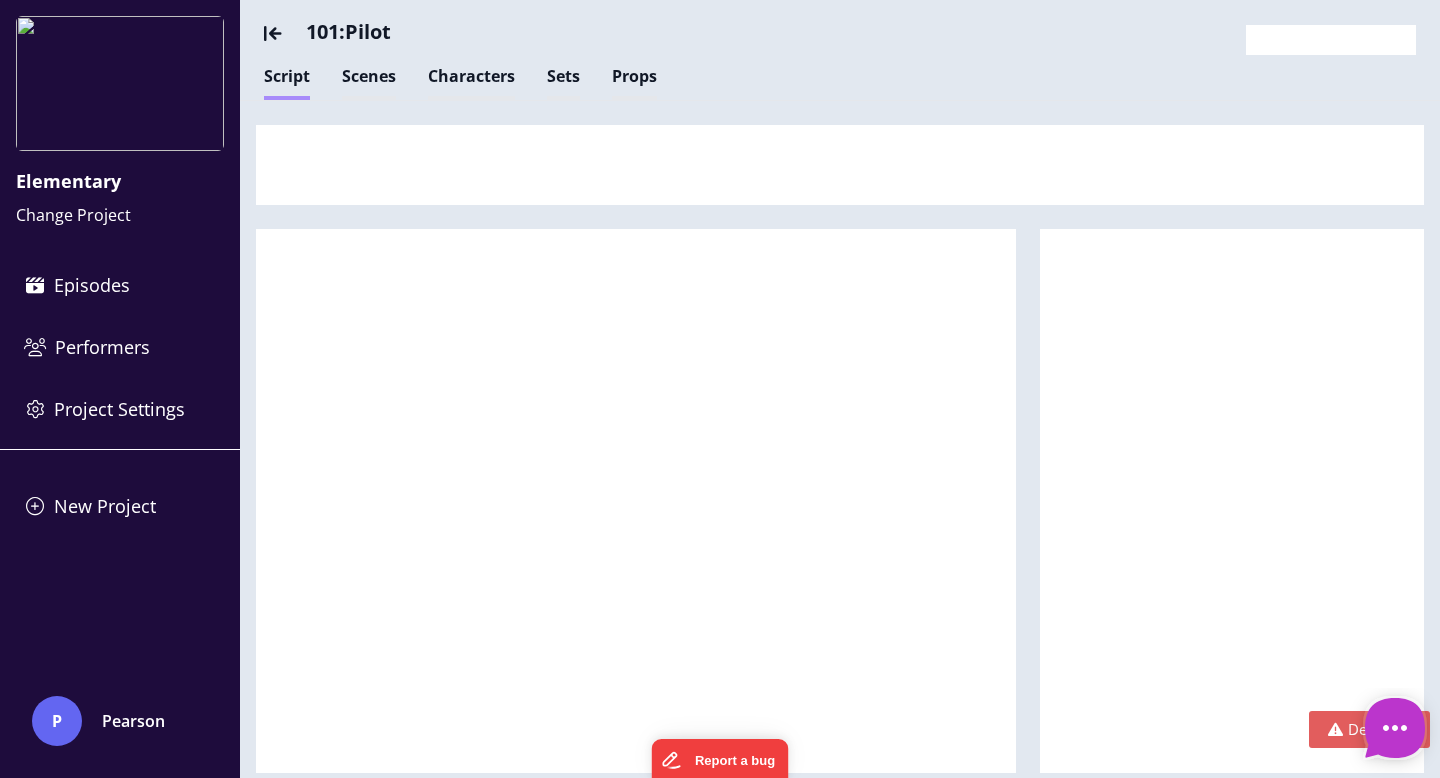 click at bounding box center [285, 32] 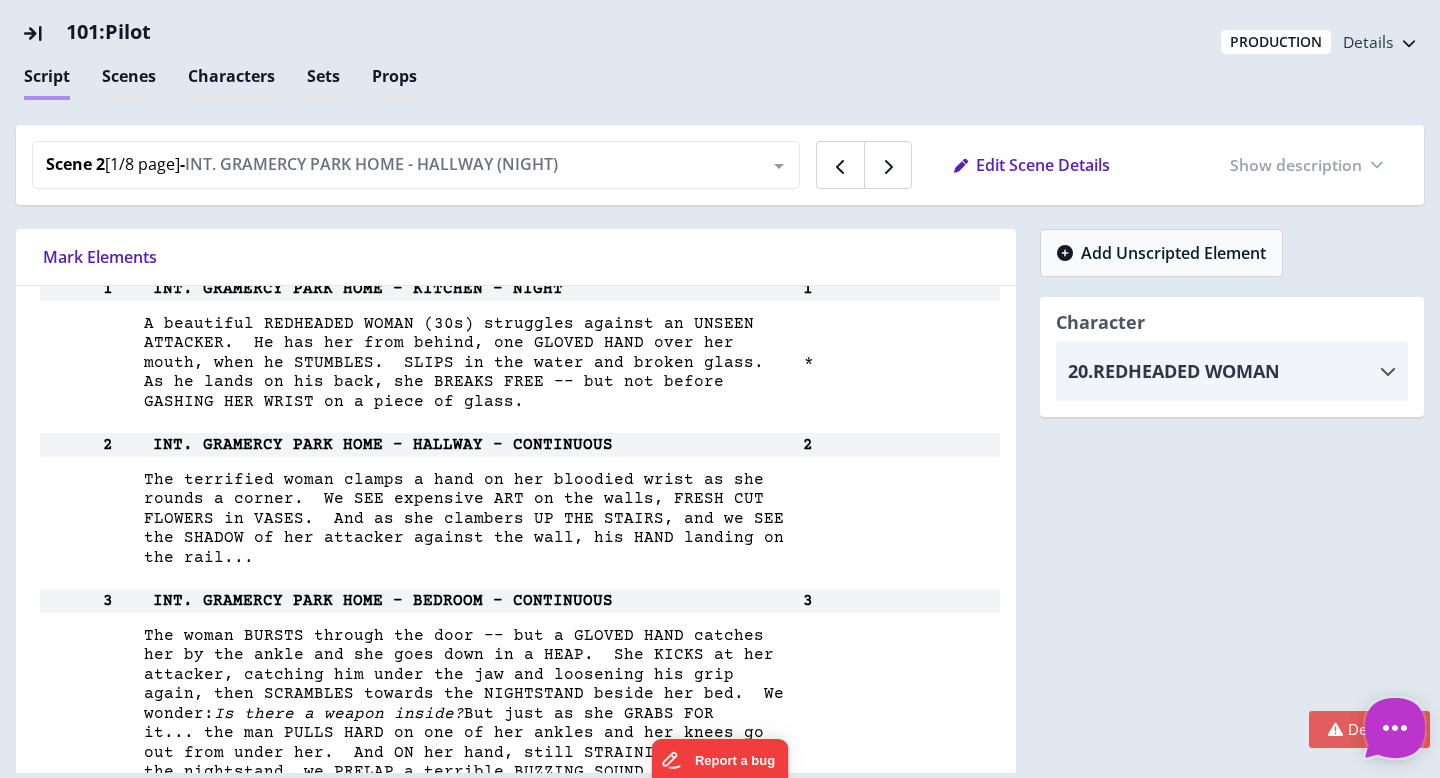 scroll, scrollTop: 5225, scrollLeft: 0, axis: vertical 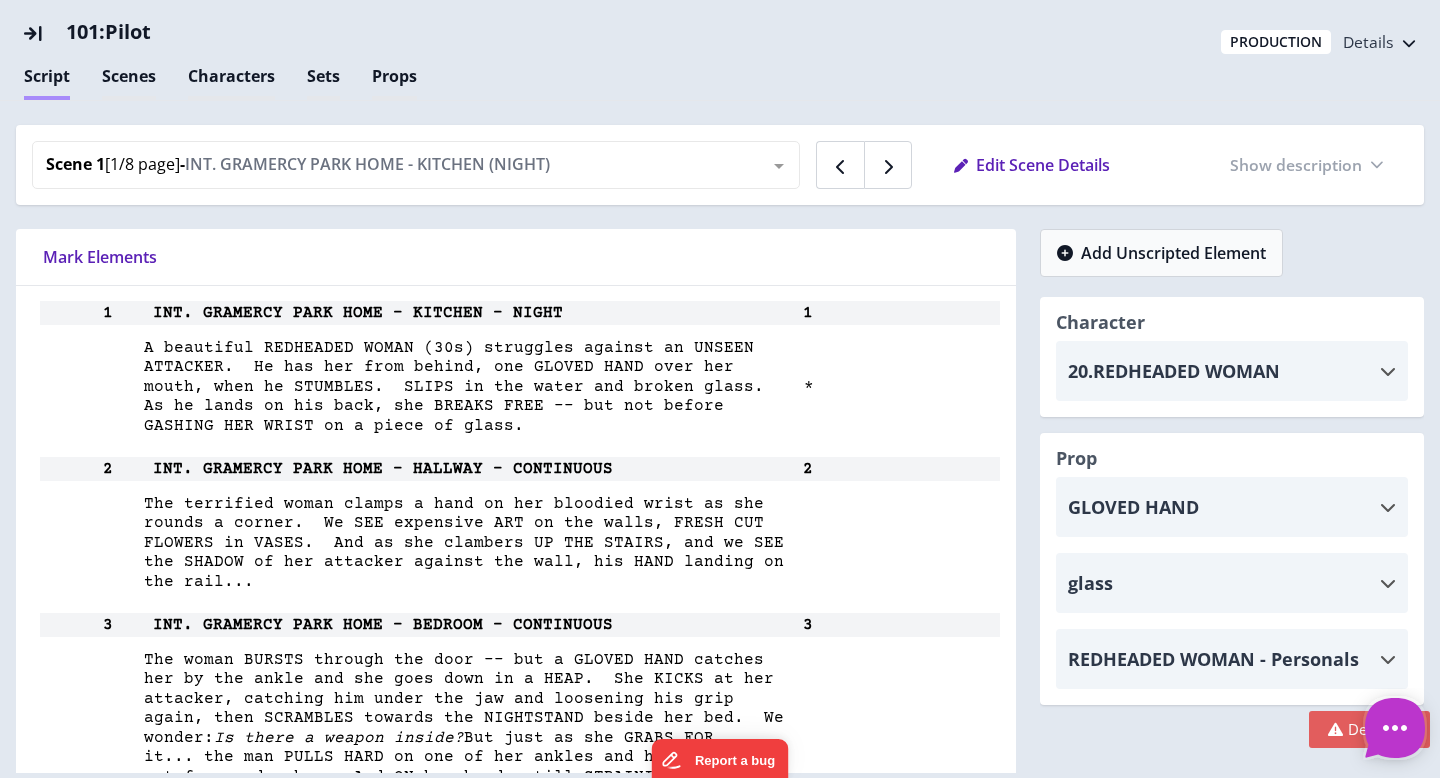 click on "A beautiful REDHEADED WOMAN (30s) struggles against an UNSEEN" at bounding box center (395, 348) 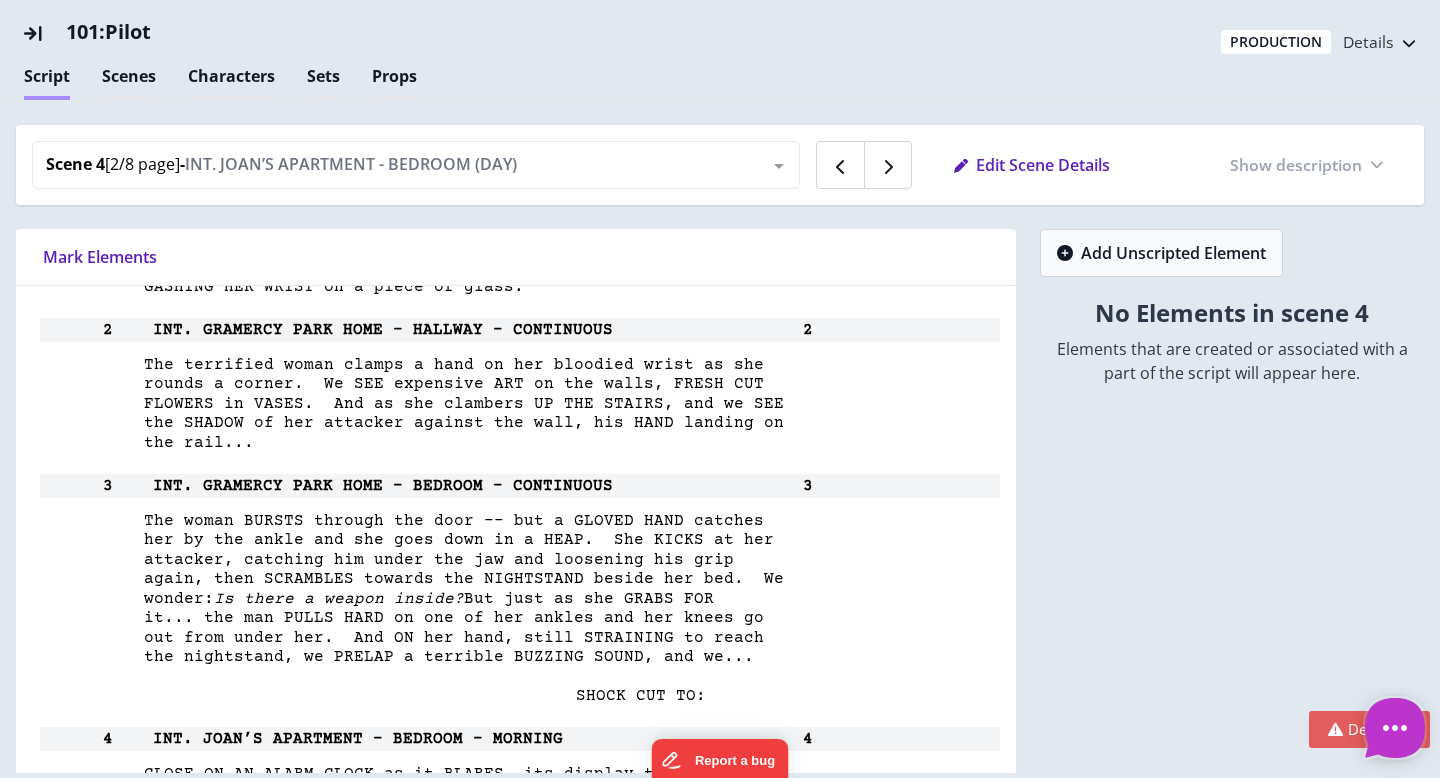 scroll, scrollTop: 5360, scrollLeft: 0, axis: vertical 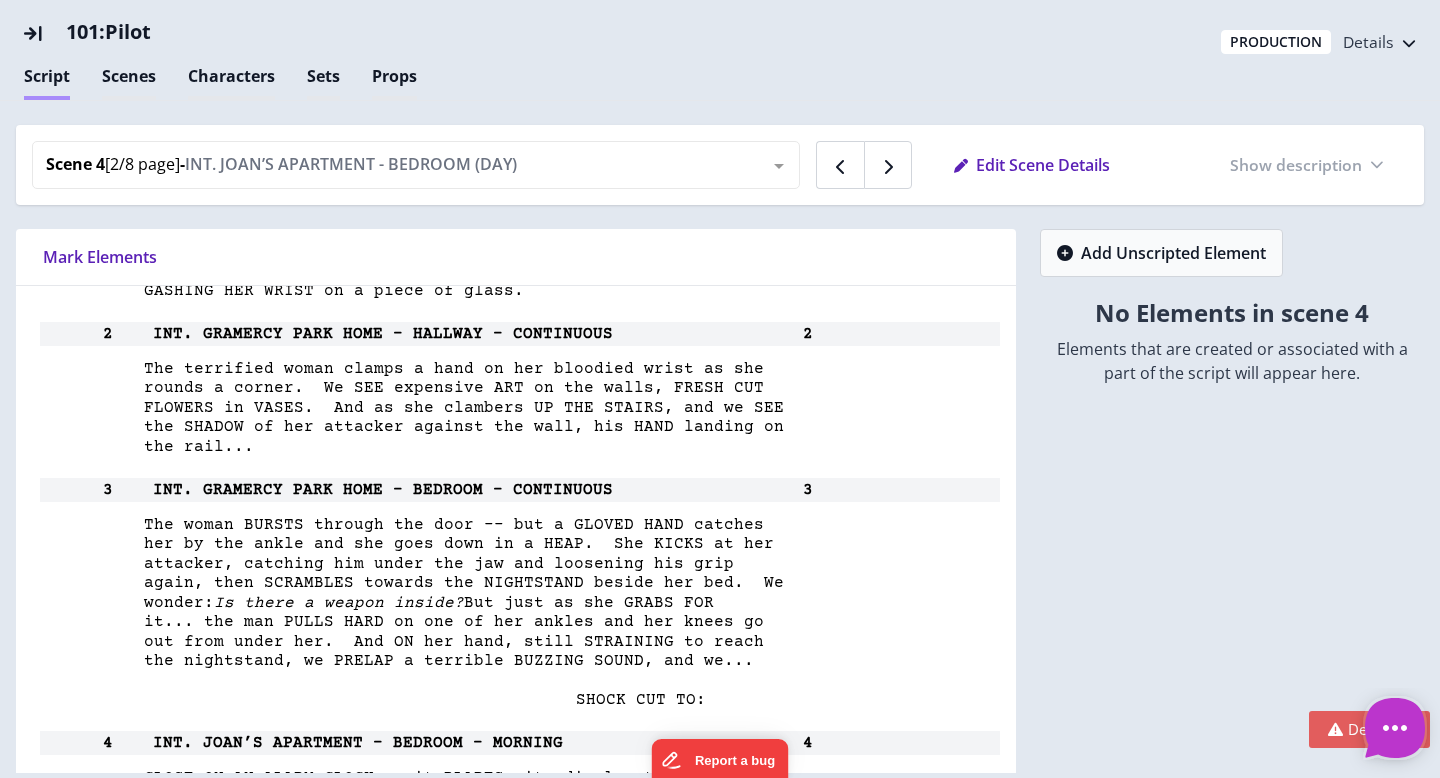 click on "her by the ankle and she goes down in a HEAP.  She KICKS at her" at bounding box center (516, 544) 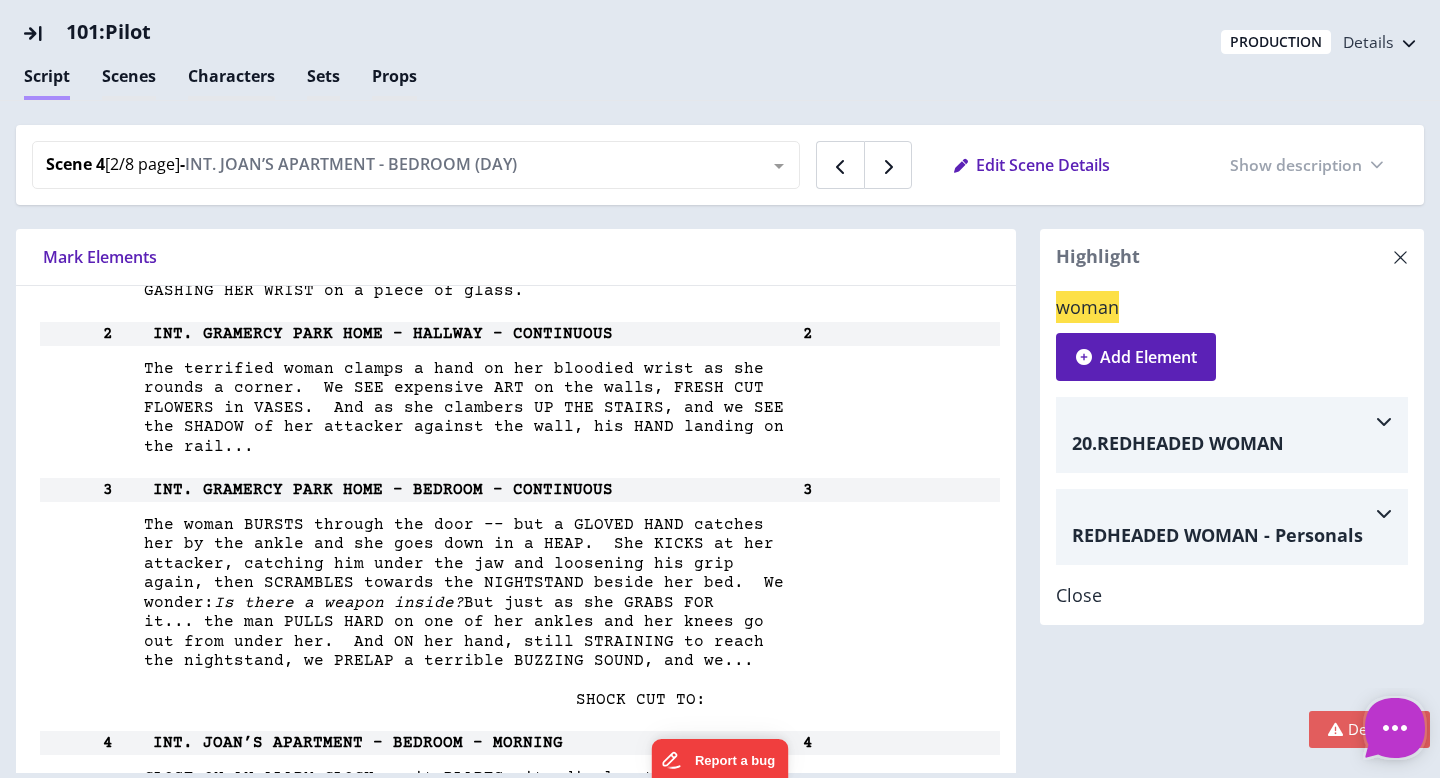 click at bounding box center [1232, 421] 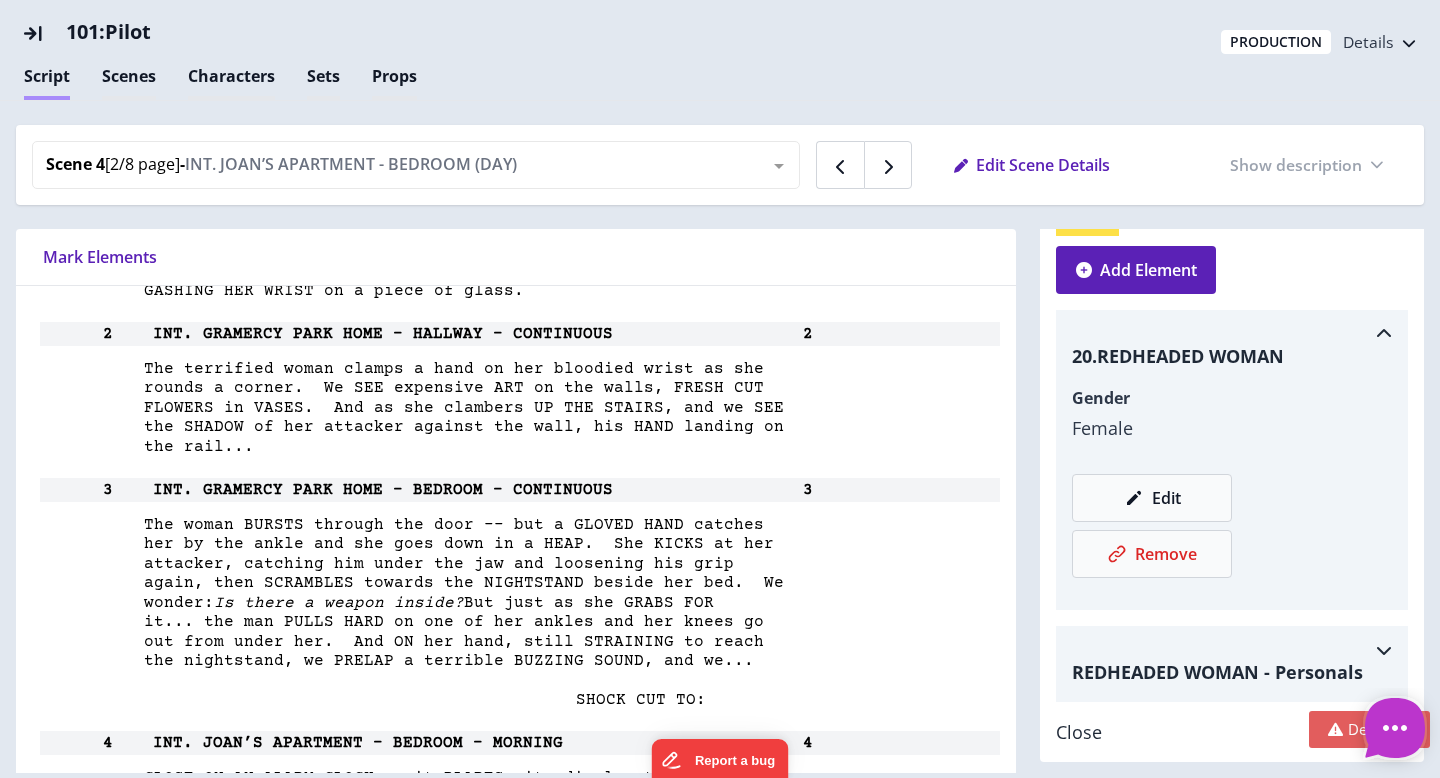 scroll, scrollTop: 0, scrollLeft: 0, axis: both 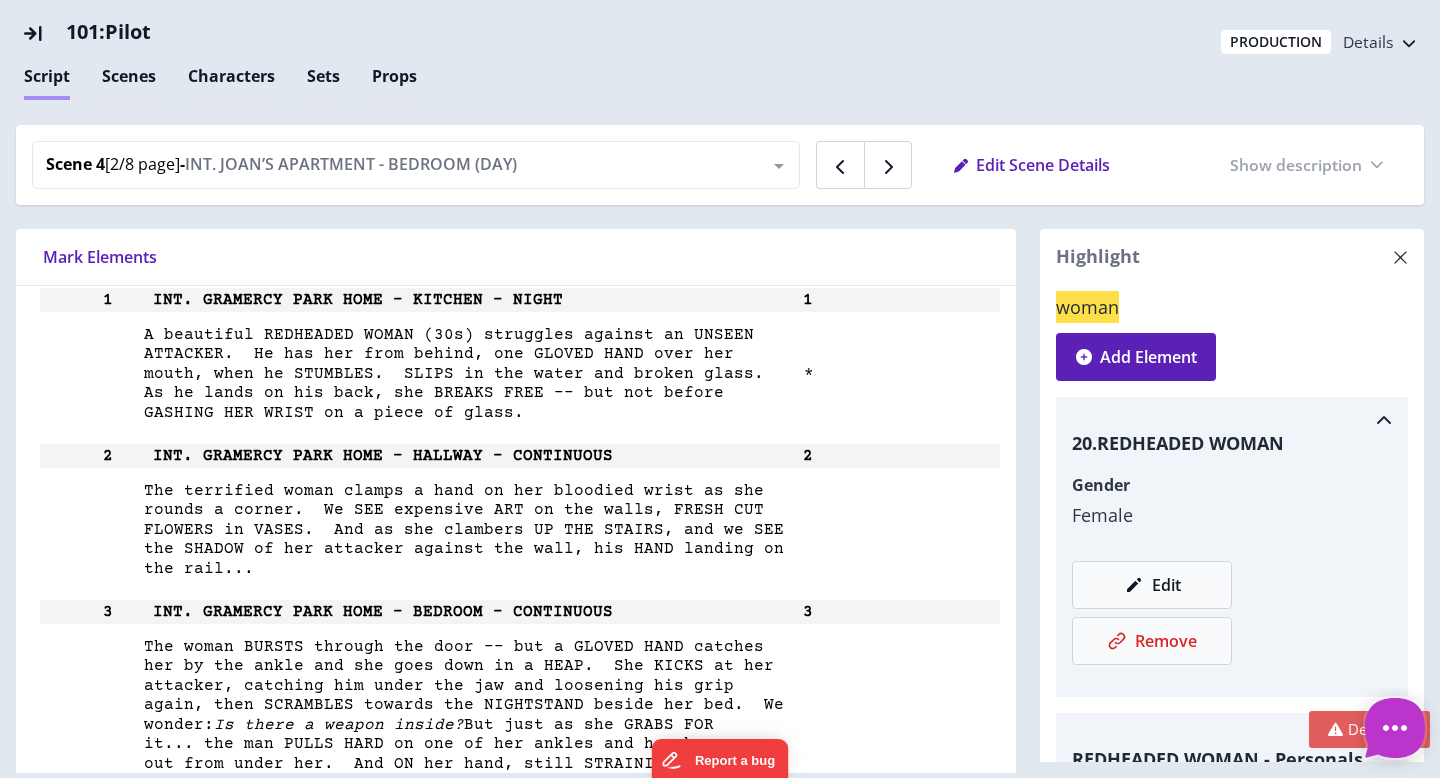click on "A beautiful REDHEADED WOMAN (30s) struggles against an UNSEEN" at bounding box center (395, 335) 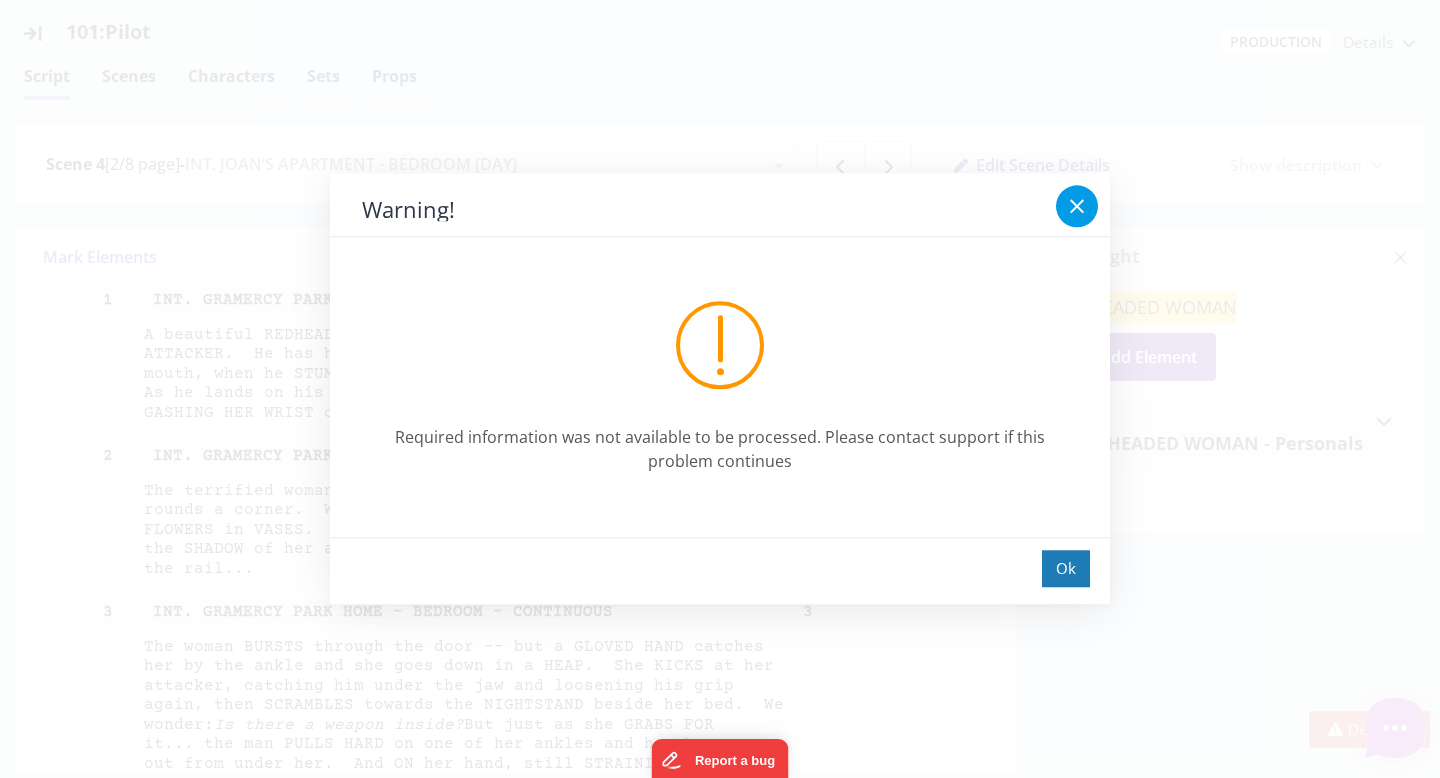 click at bounding box center [1077, 206] 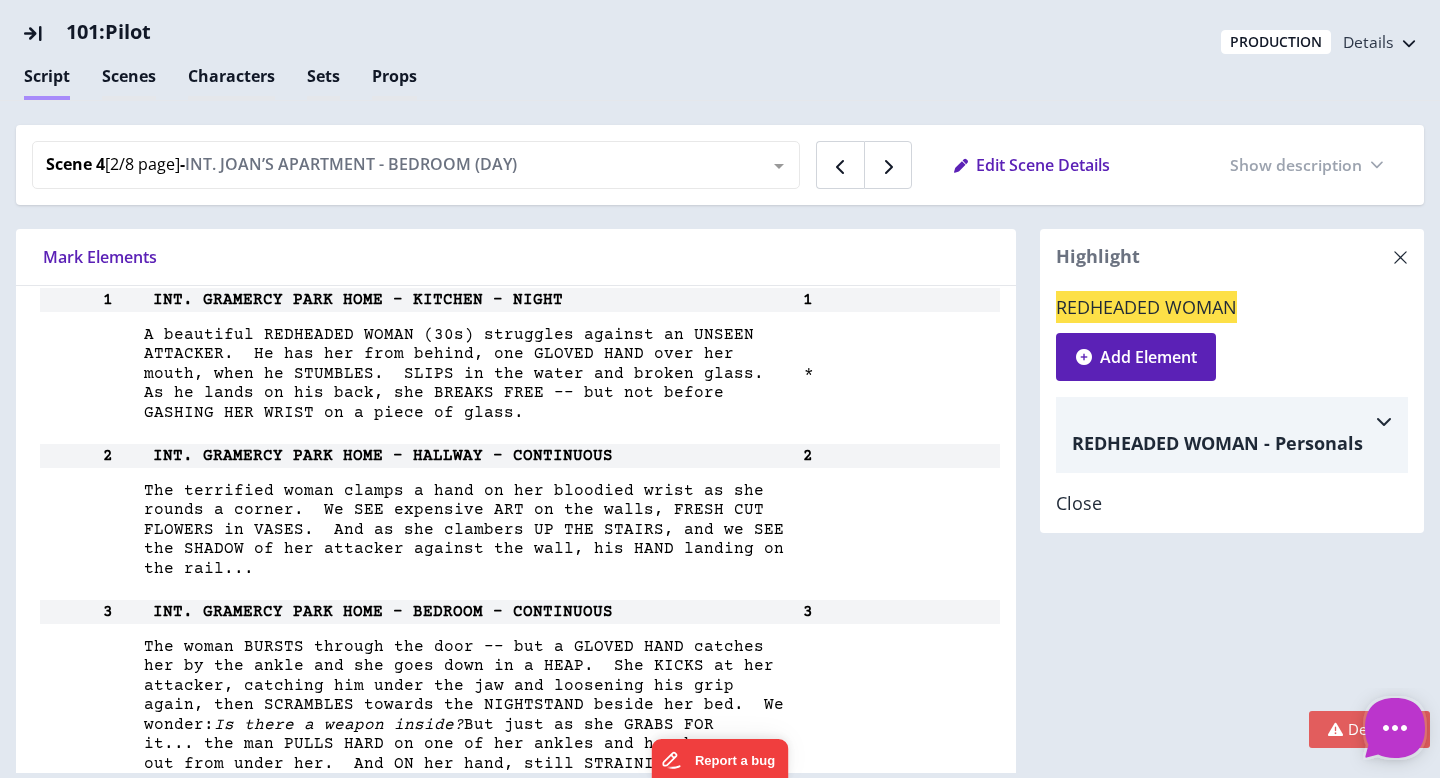 click on "ATTACKER.  He has her from behind, one GLOVED HAND over her" at bounding box center [385, 354] 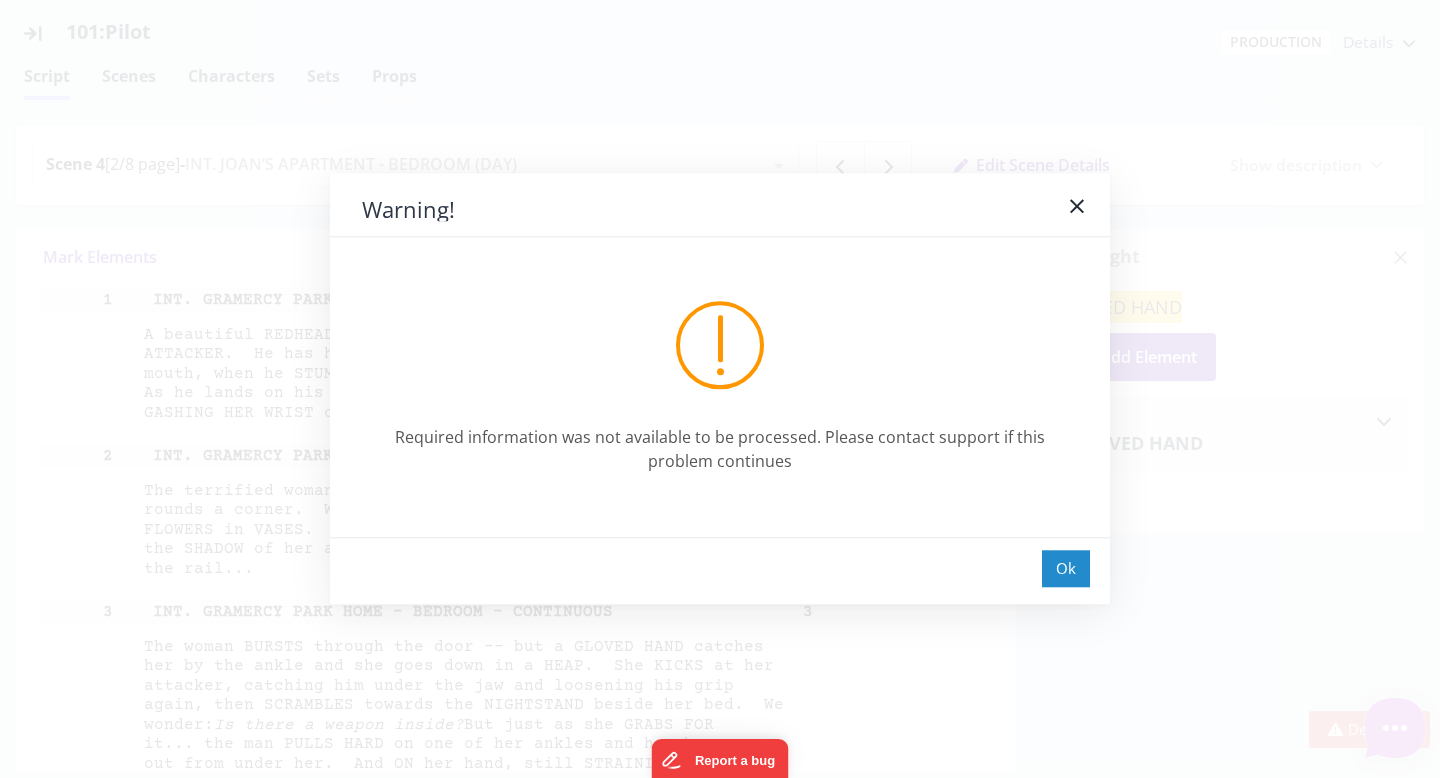 click on "Ok" at bounding box center (1066, 568) 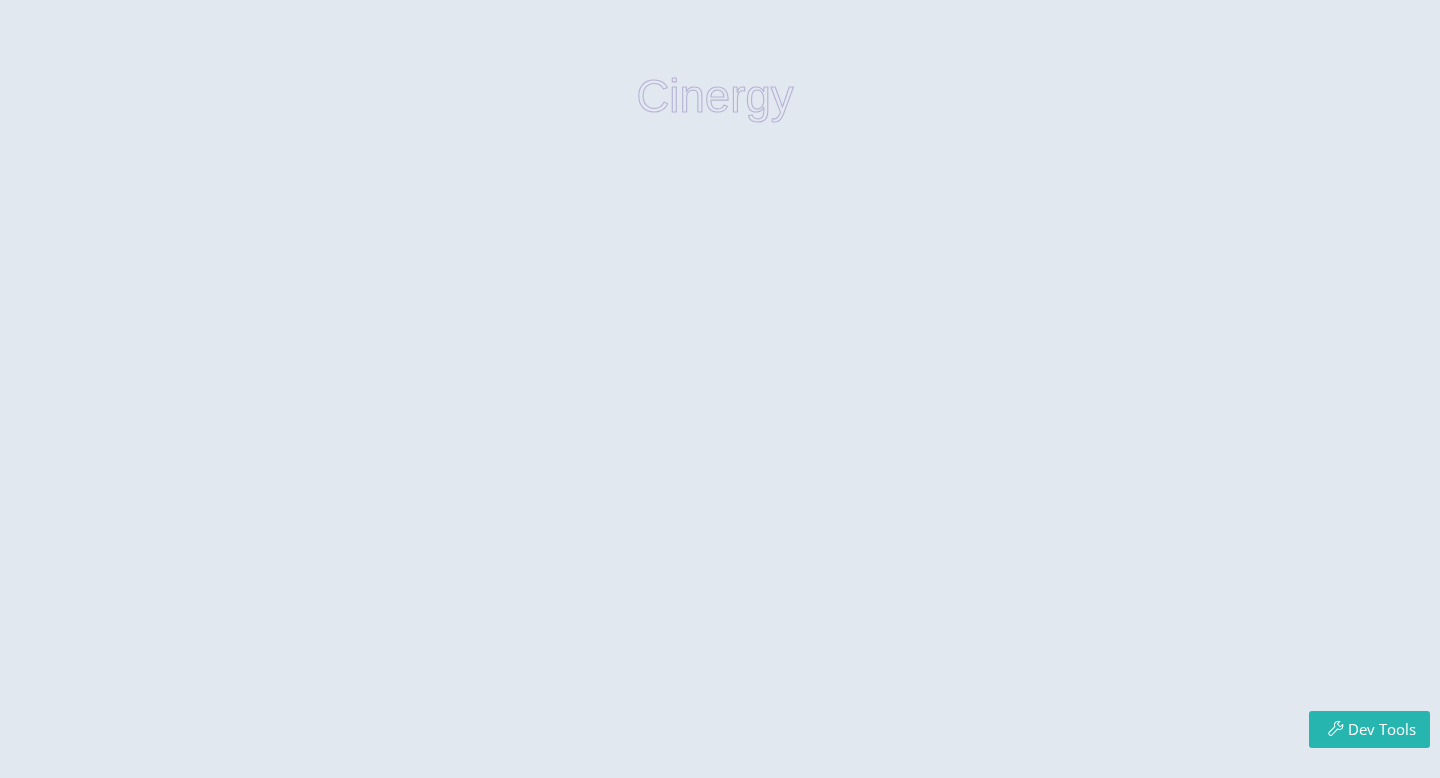 scroll, scrollTop: 0, scrollLeft: 0, axis: both 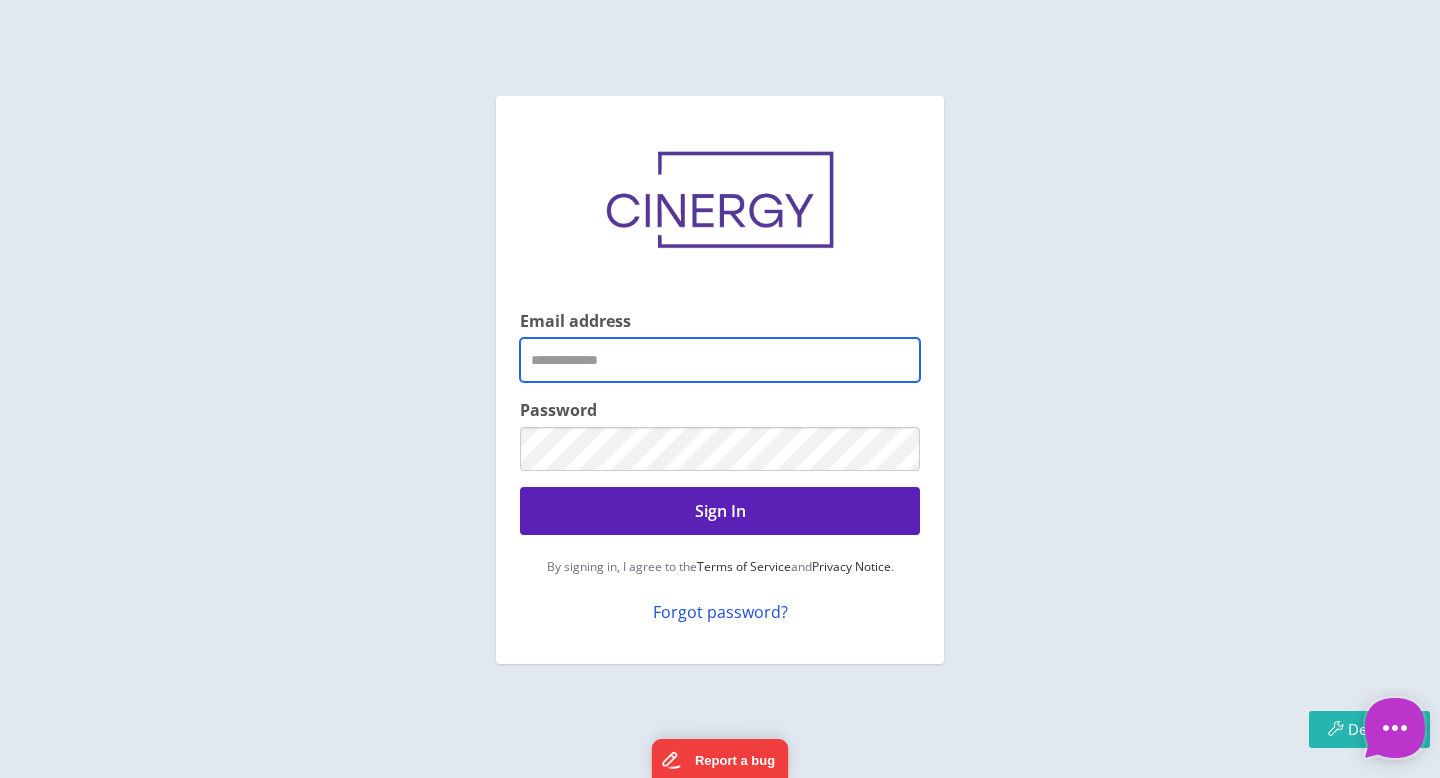 type on "**********" 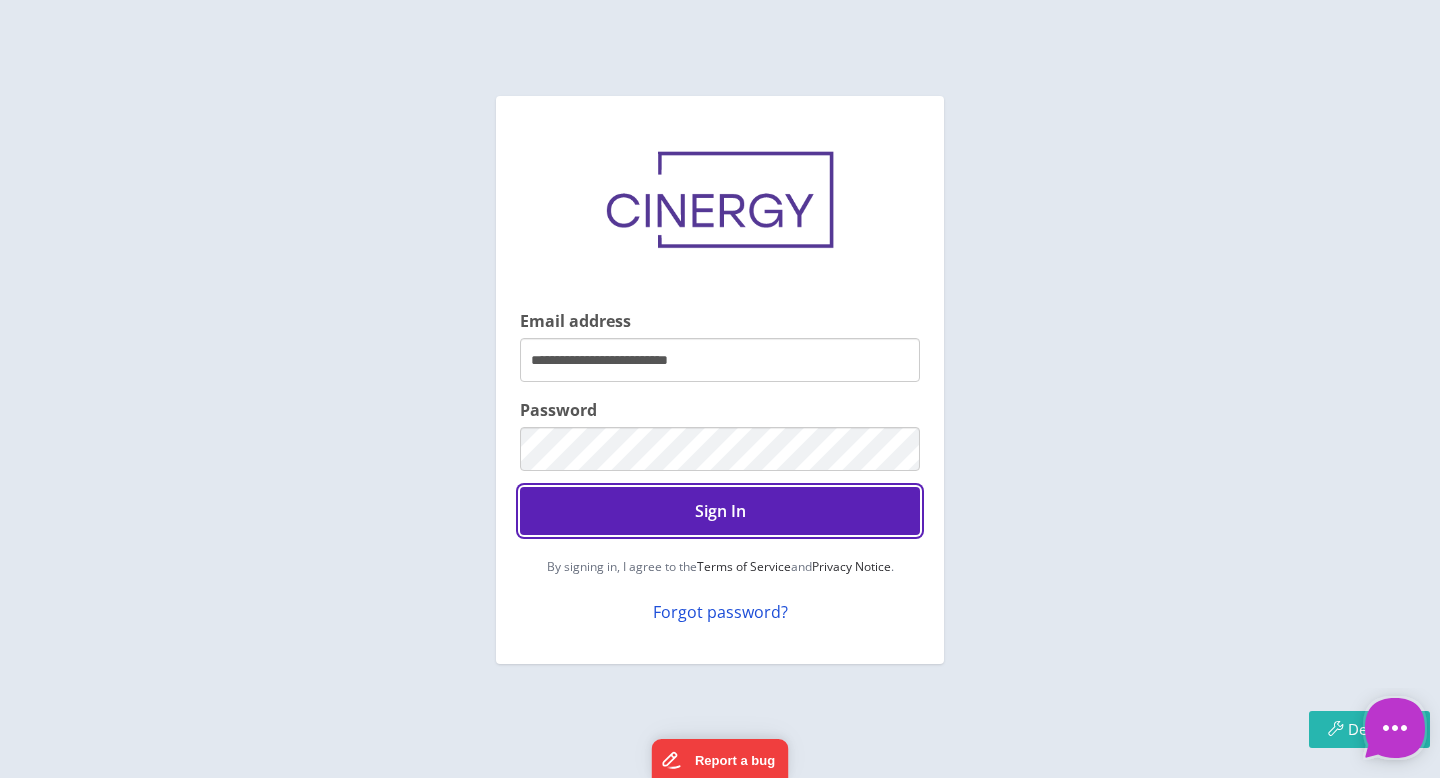 click on "Sign In" at bounding box center [720, 511] 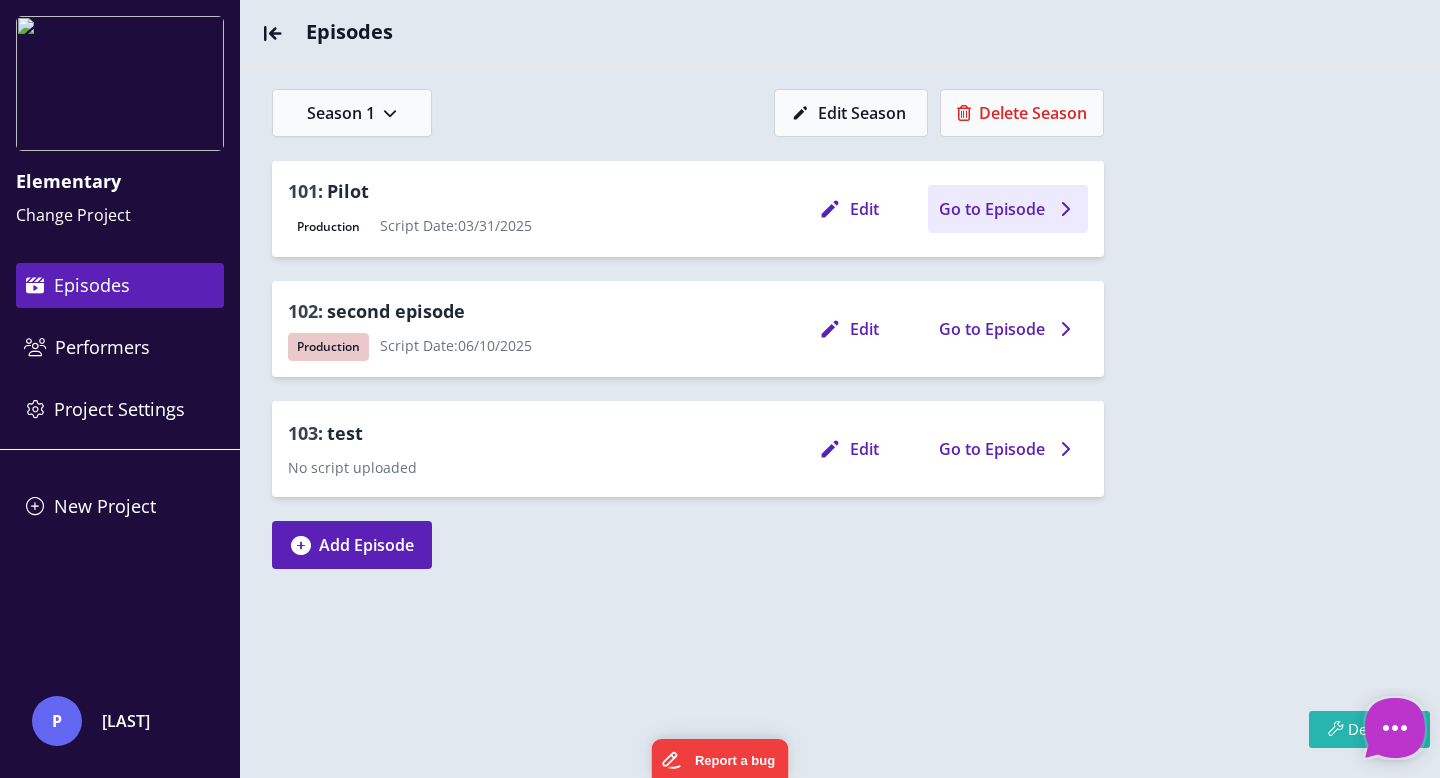 click on "Go to Episode" at bounding box center [992, 209] 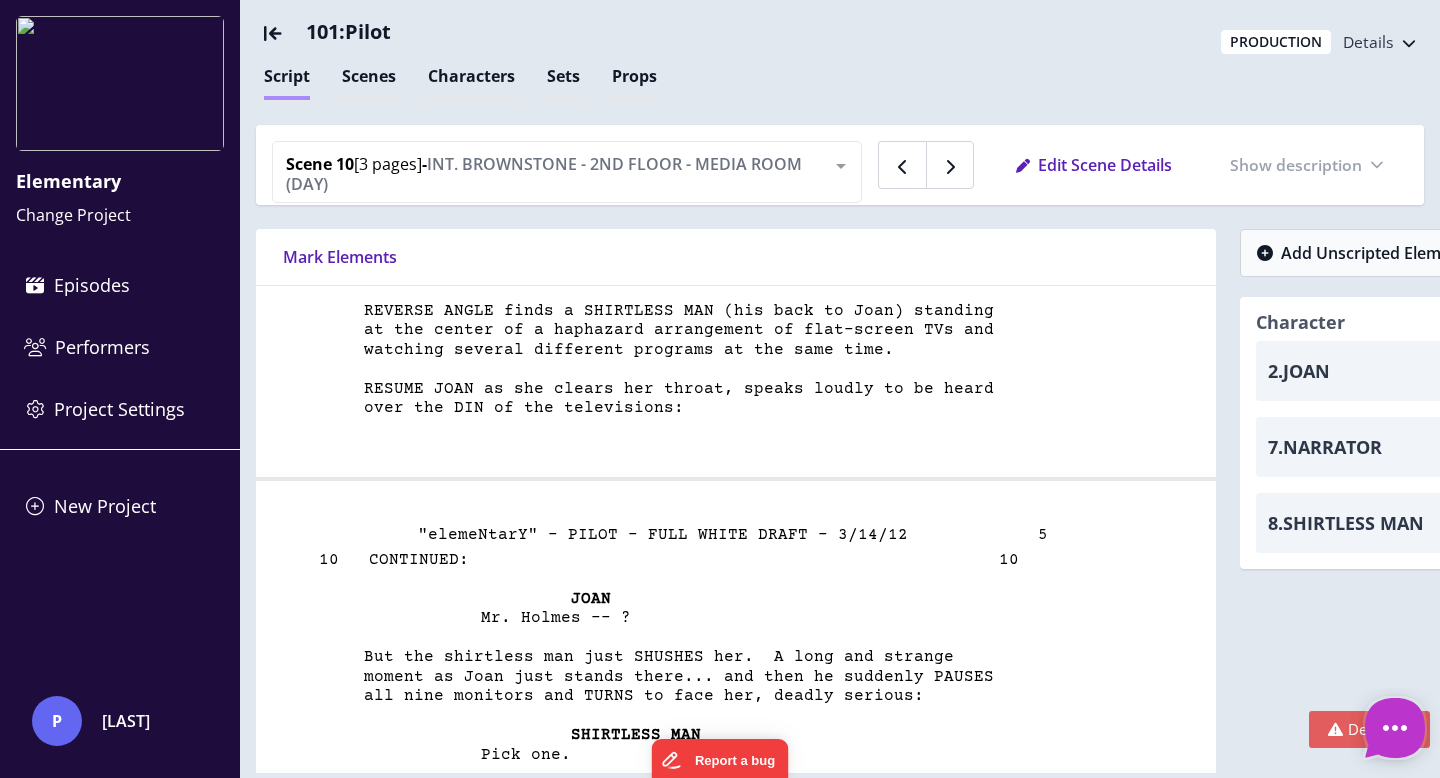 scroll, scrollTop: 9598, scrollLeft: 0, axis: vertical 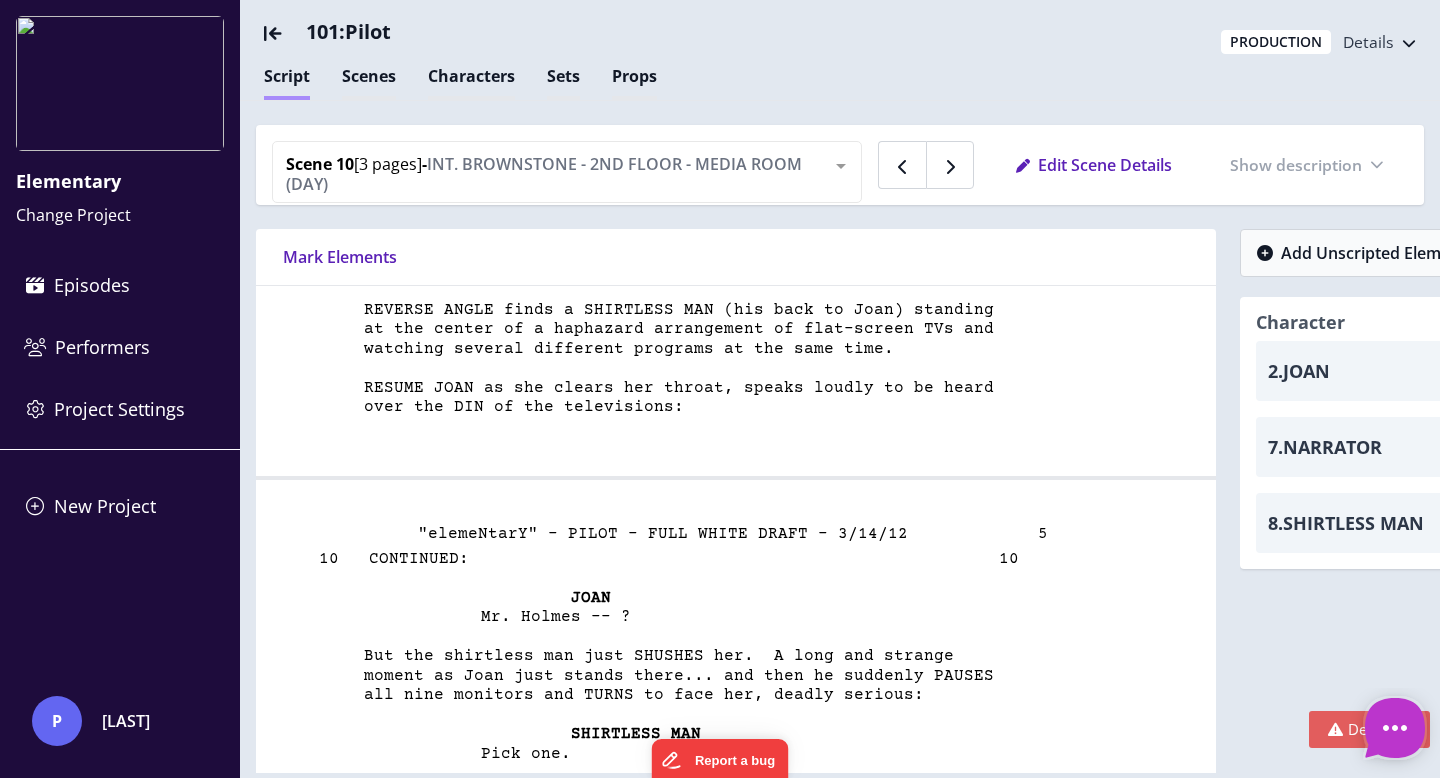 click at bounding box center (285, 32) 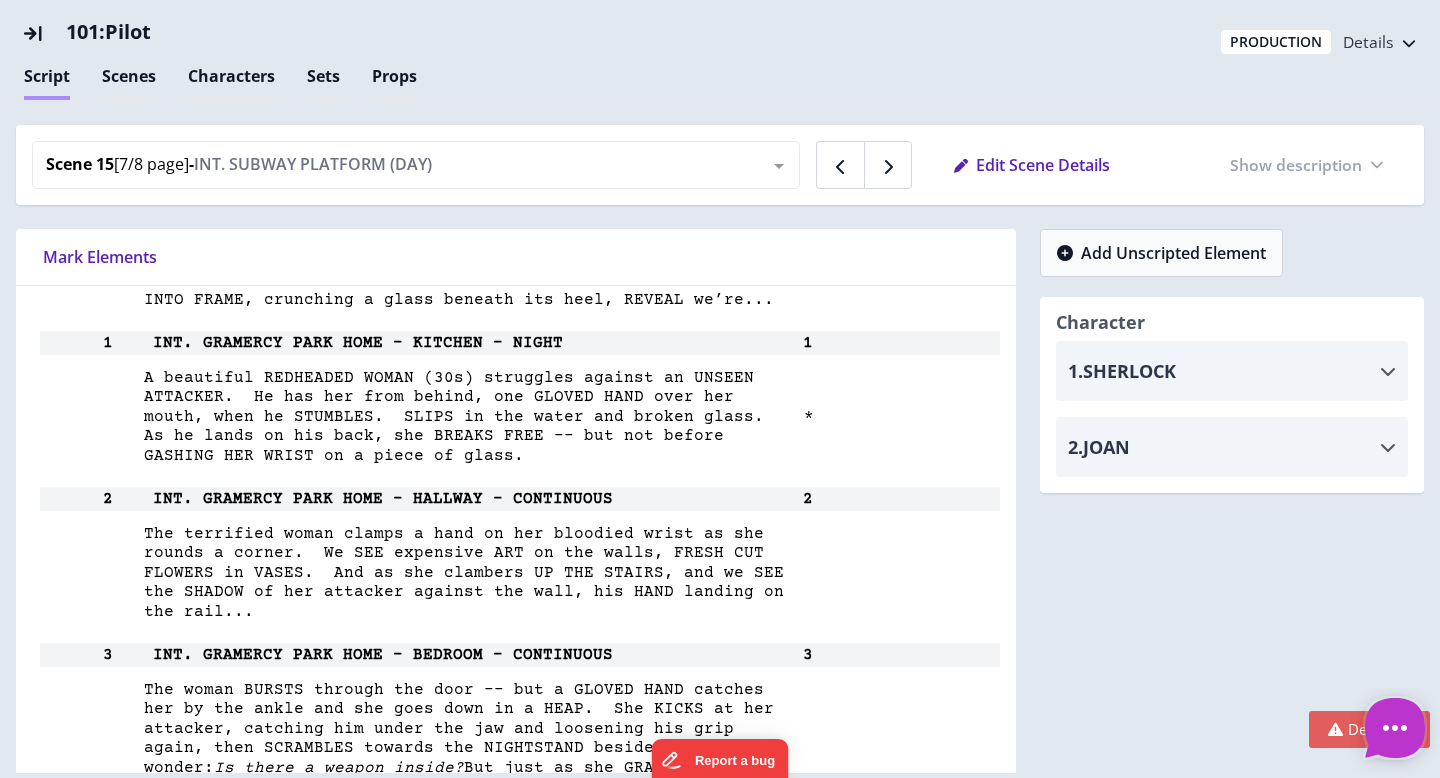scroll, scrollTop: 5220, scrollLeft: 0, axis: vertical 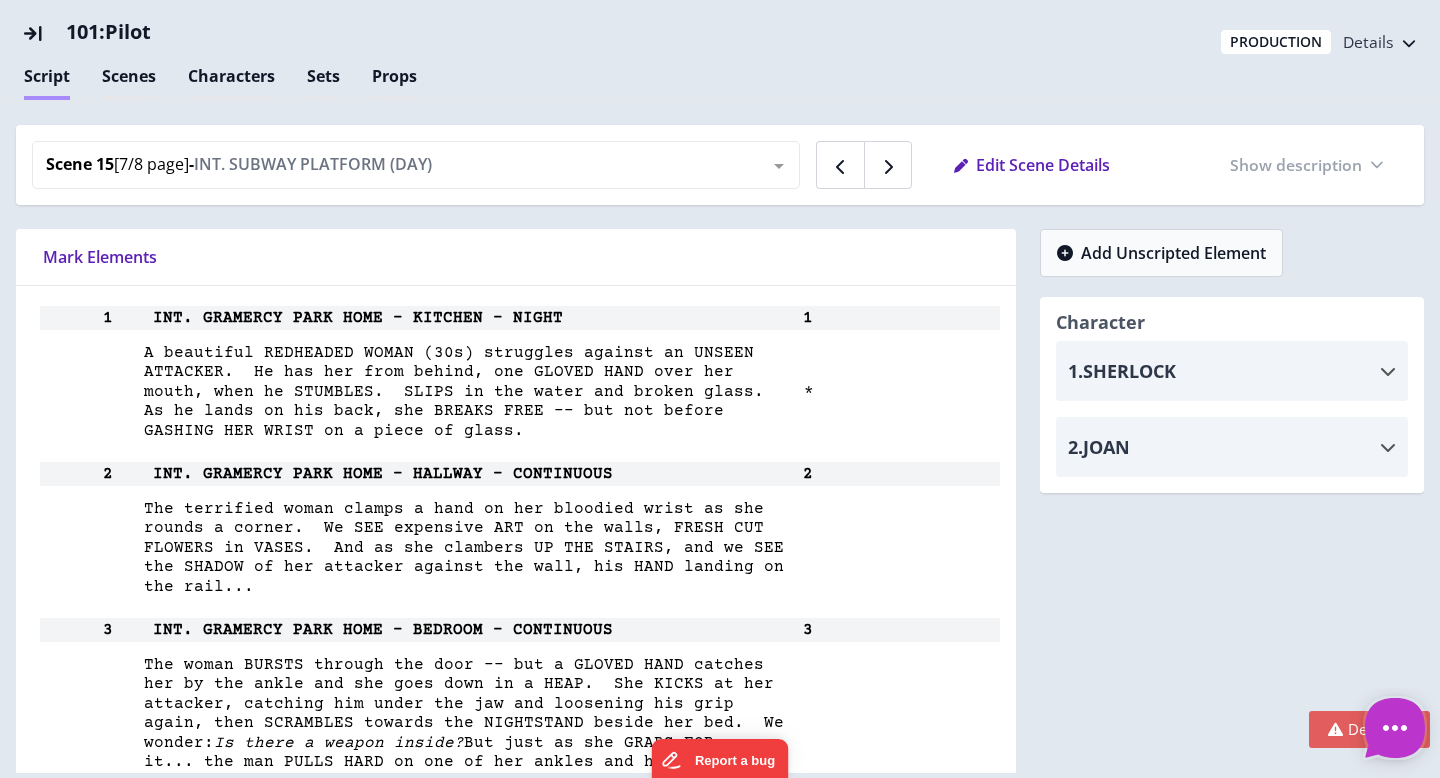 click on "A beautiful REDHEADED WOMAN (30s) struggles against an UNSEEN" at bounding box center [395, 353] 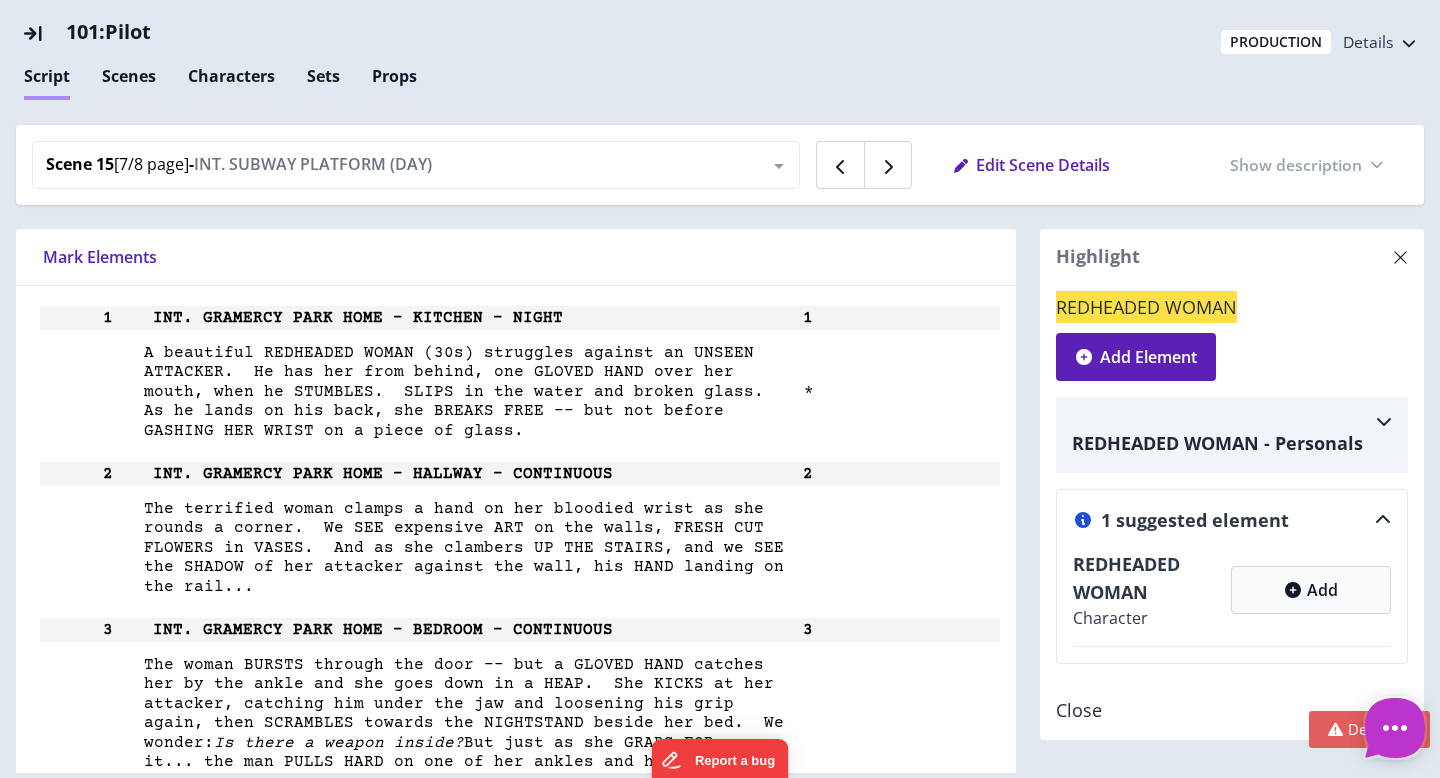 click on "ATTACKER.  He has her from behind, one GLOVED HAND over her" at bounding box center (385, 372) 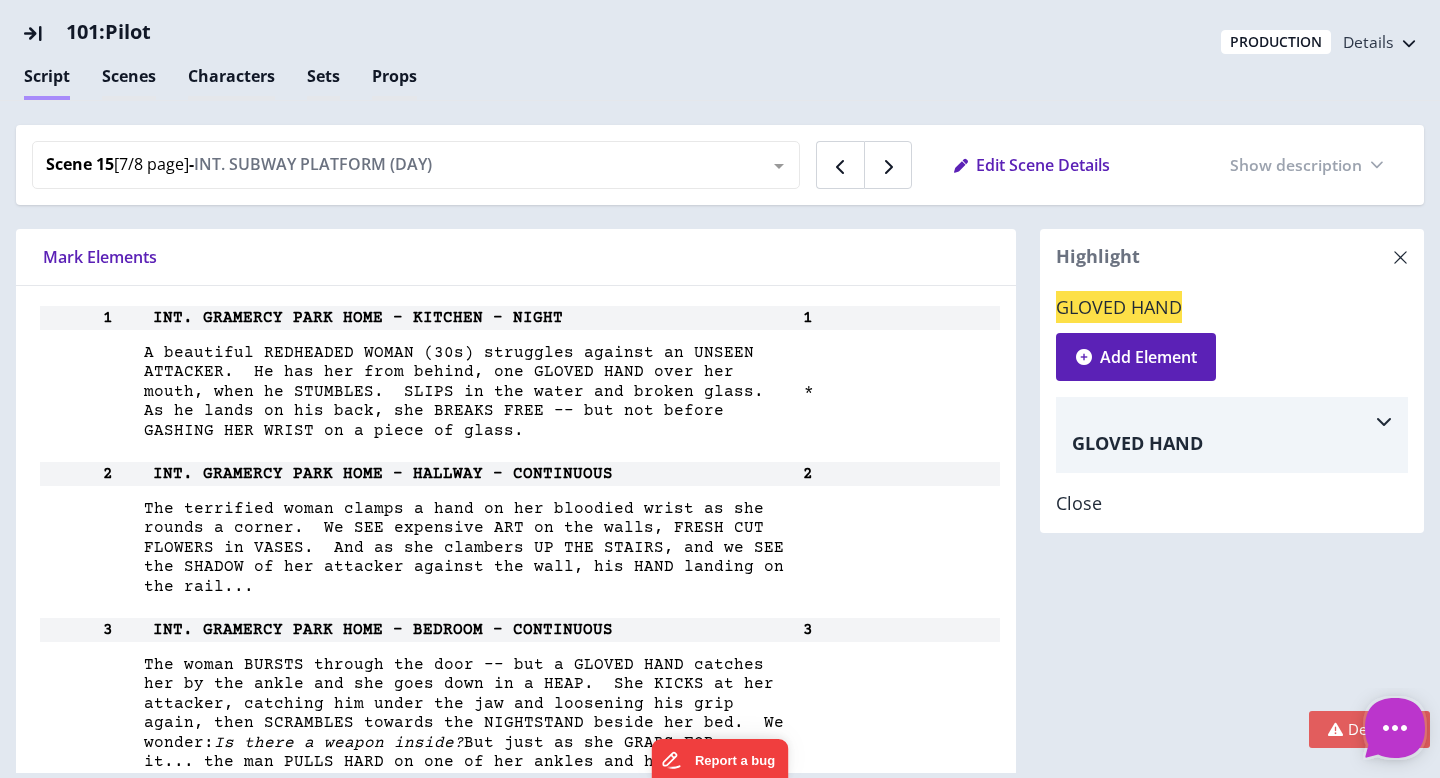click at bounding box center [1384, 421] 